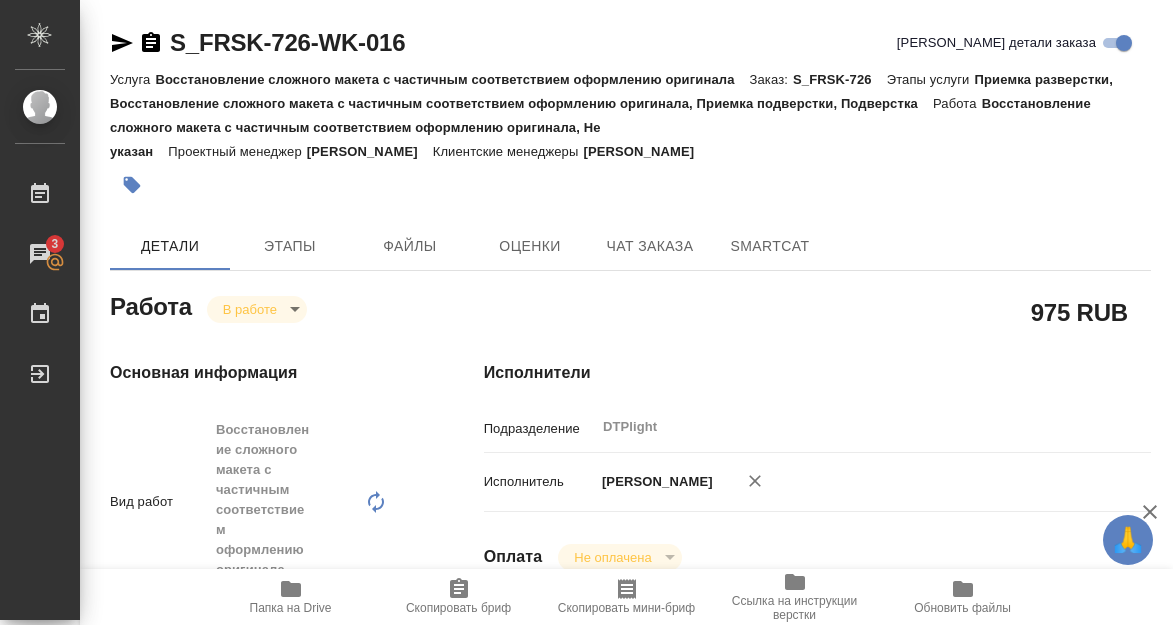 scroll, scrollTop: 0, scrollLeft: 0, axis: both 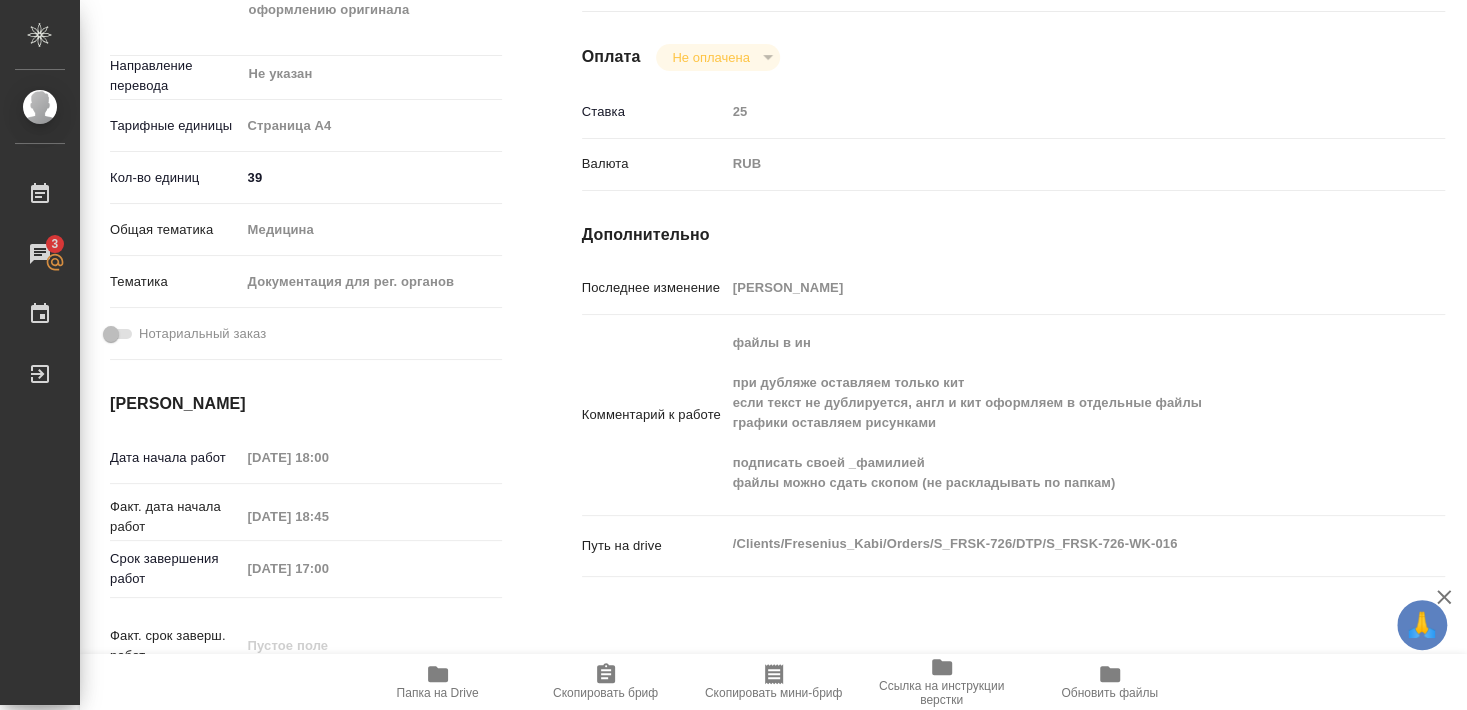 click on "Папка на Drive" at bounding box center [438, 693] 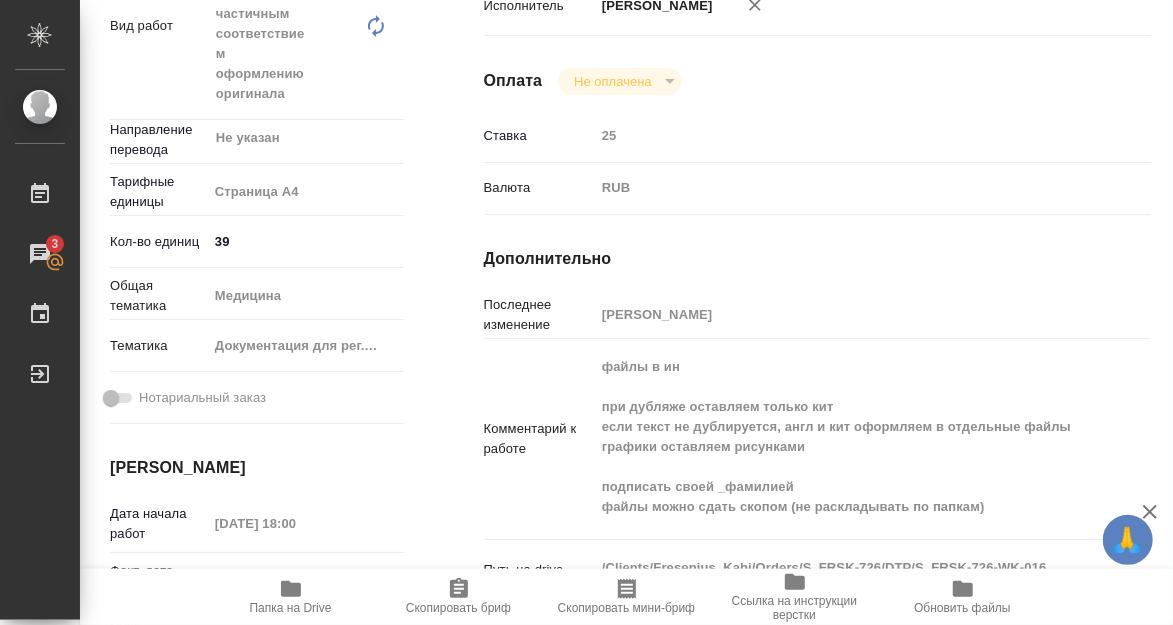 scroll, scrollTop: 500, scrollLeft: 0, axis: vertical 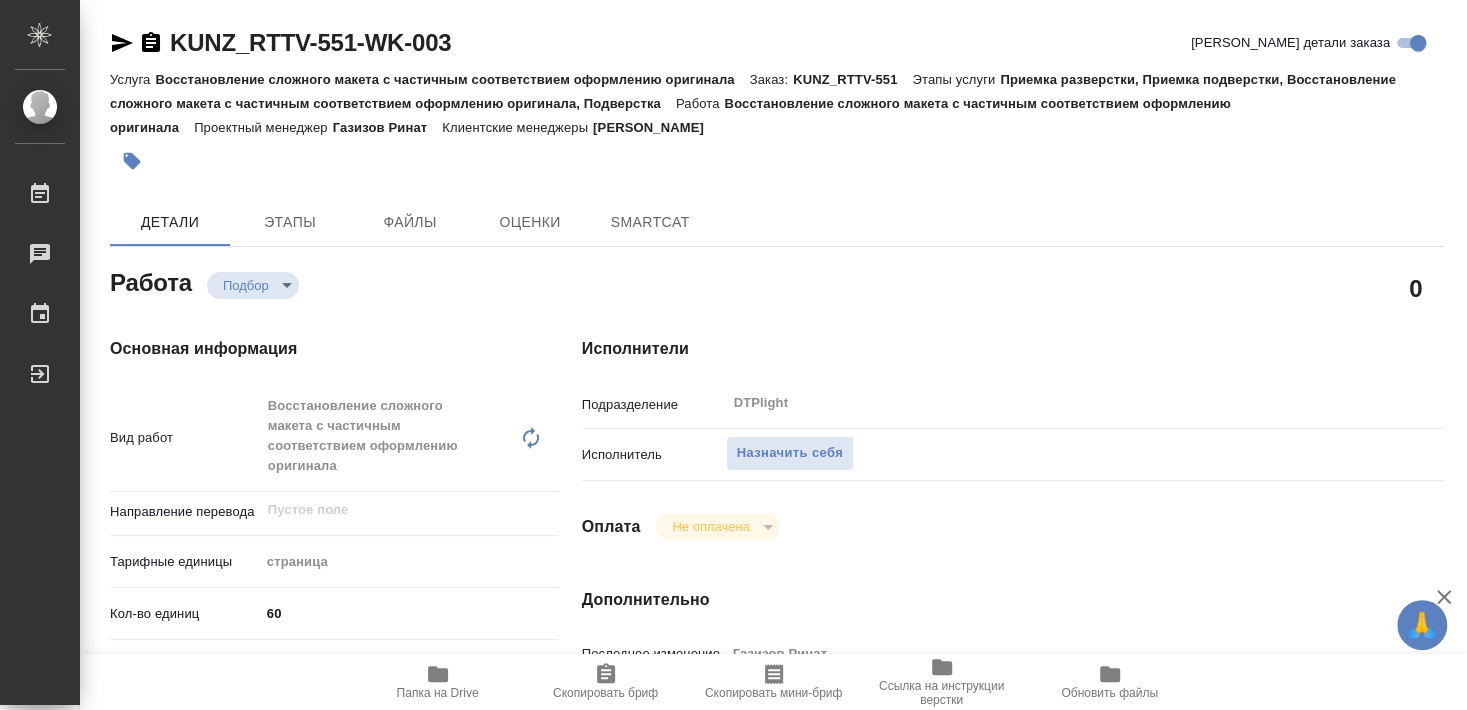 type on "x" 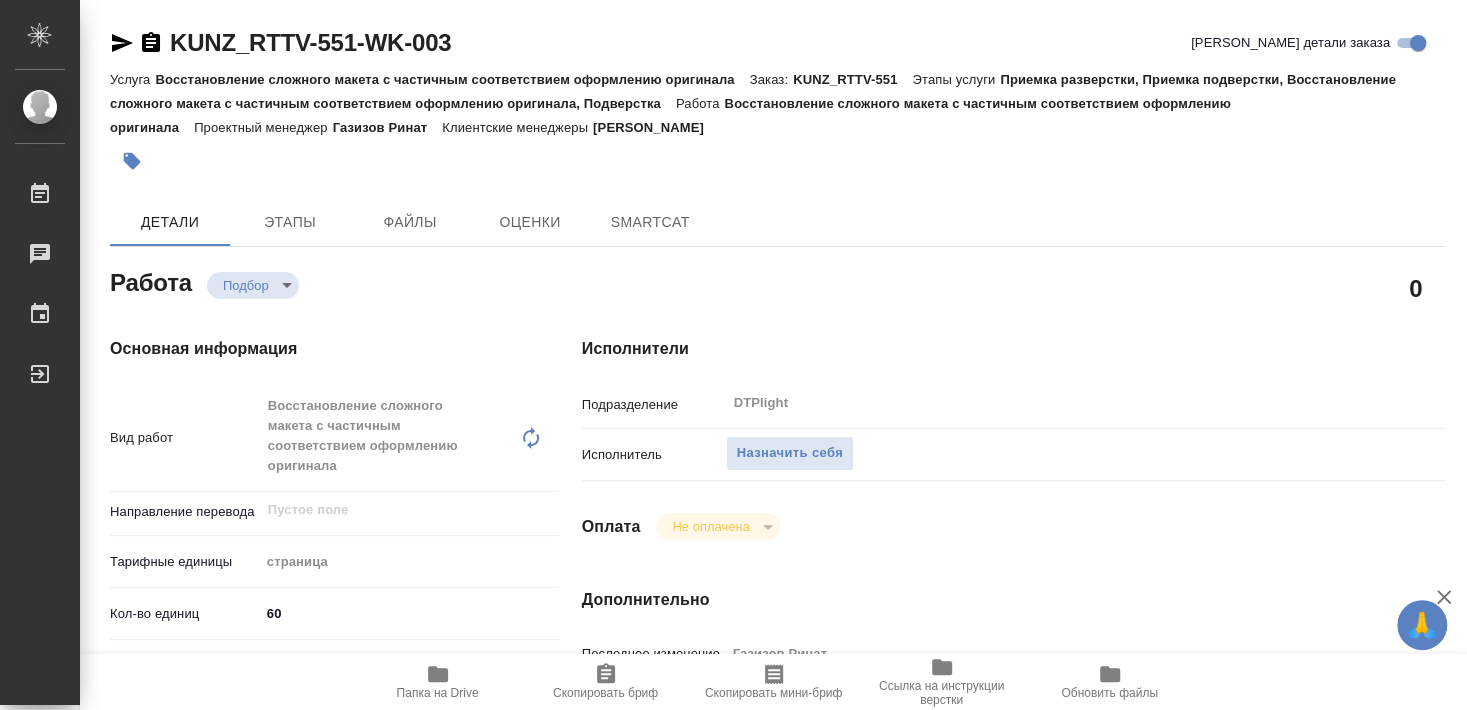 type on "x" 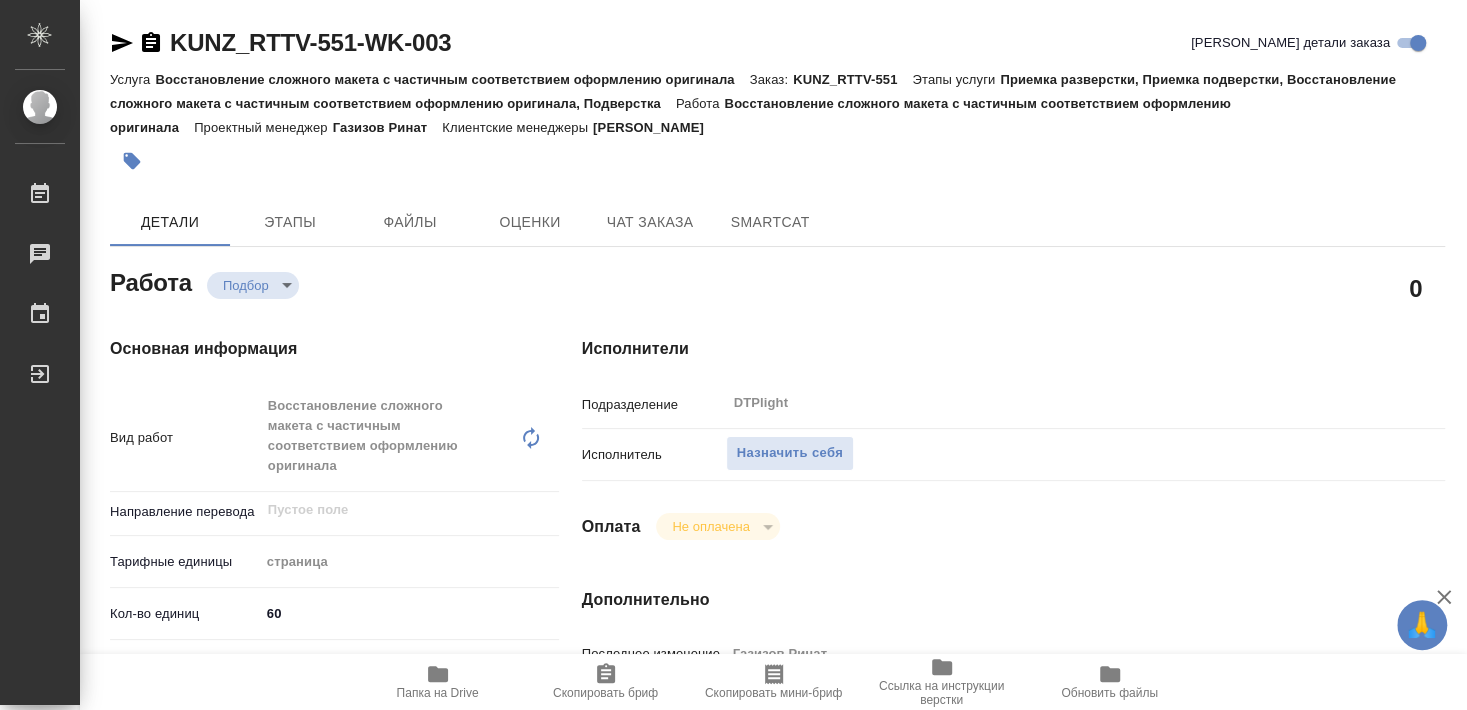 type on "x" 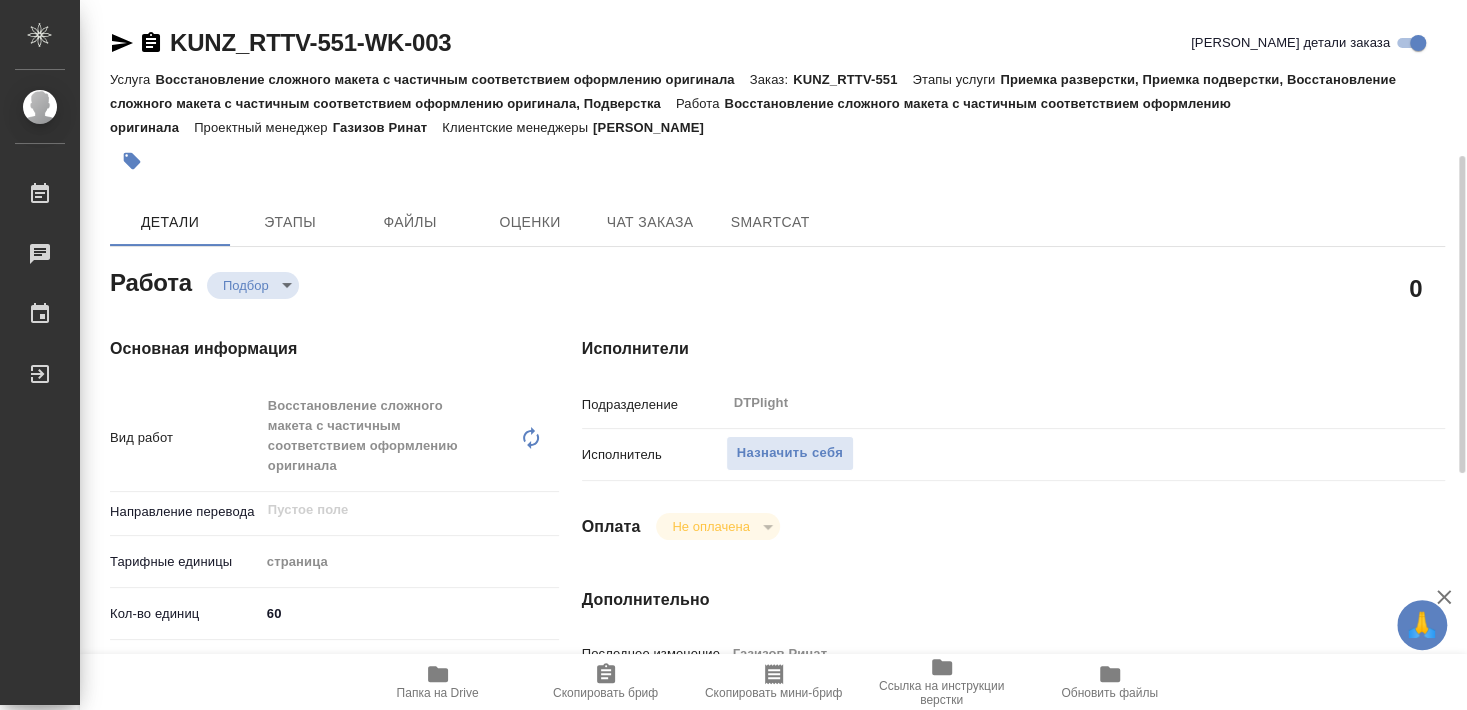 type on "x" 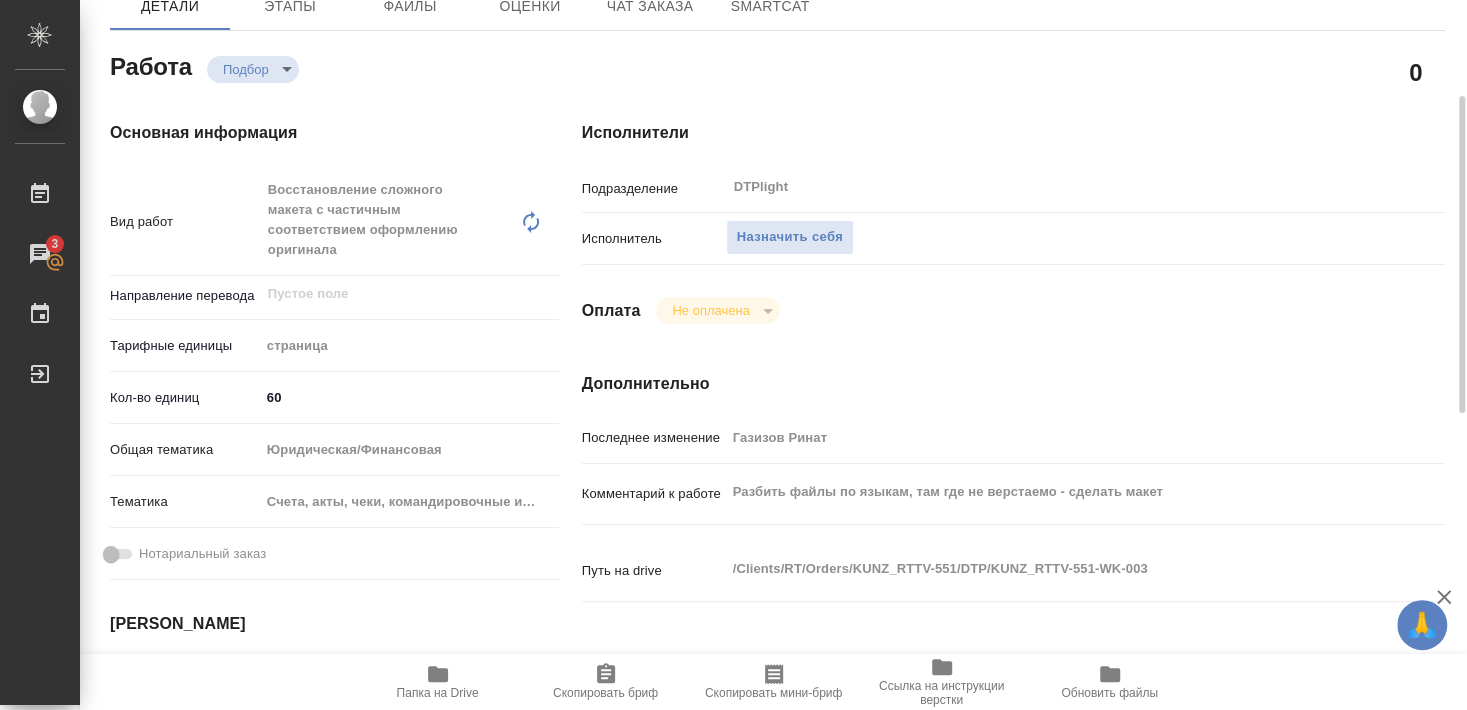 scroll, scrollTop: 108, scrollLeft: 0, axis: vertical 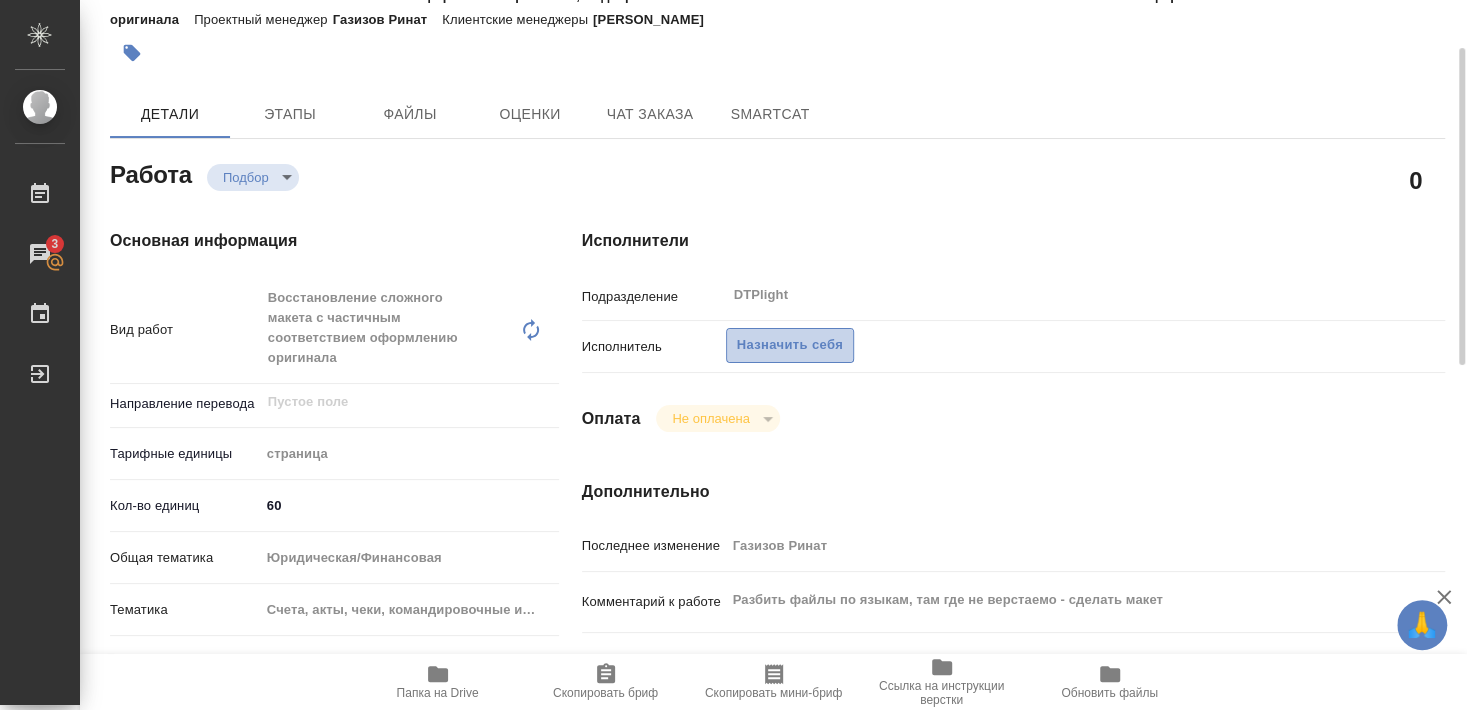 click on "Назначить себя" at bounding box center (790, 345) 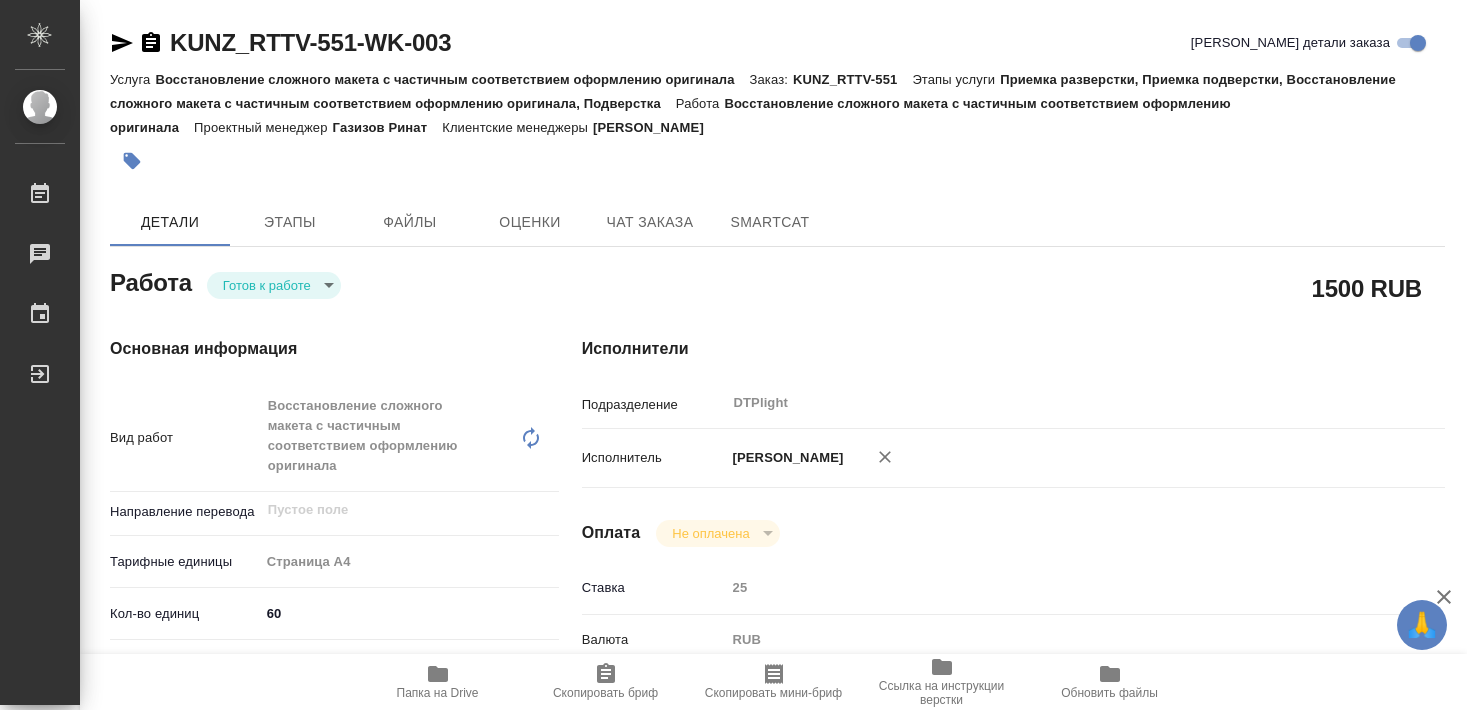 click on "[PERSON_NAME] к работе readyForWork" at bounding box center [306, 281] 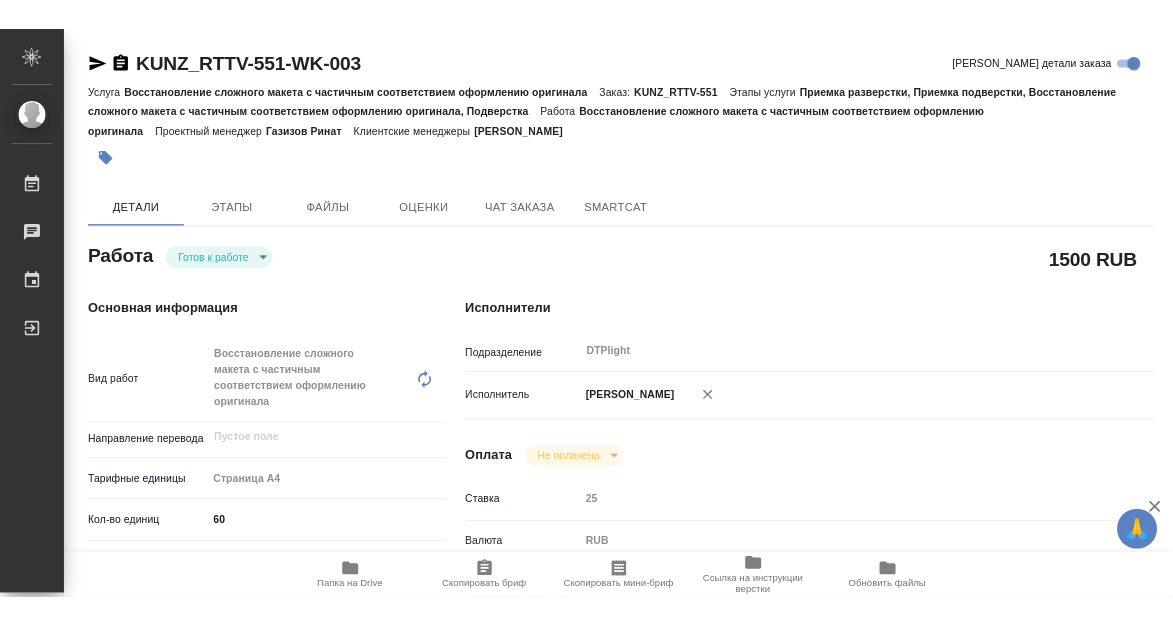 scroll, scrollTop: 0, scrollLeft: 0, axis: both 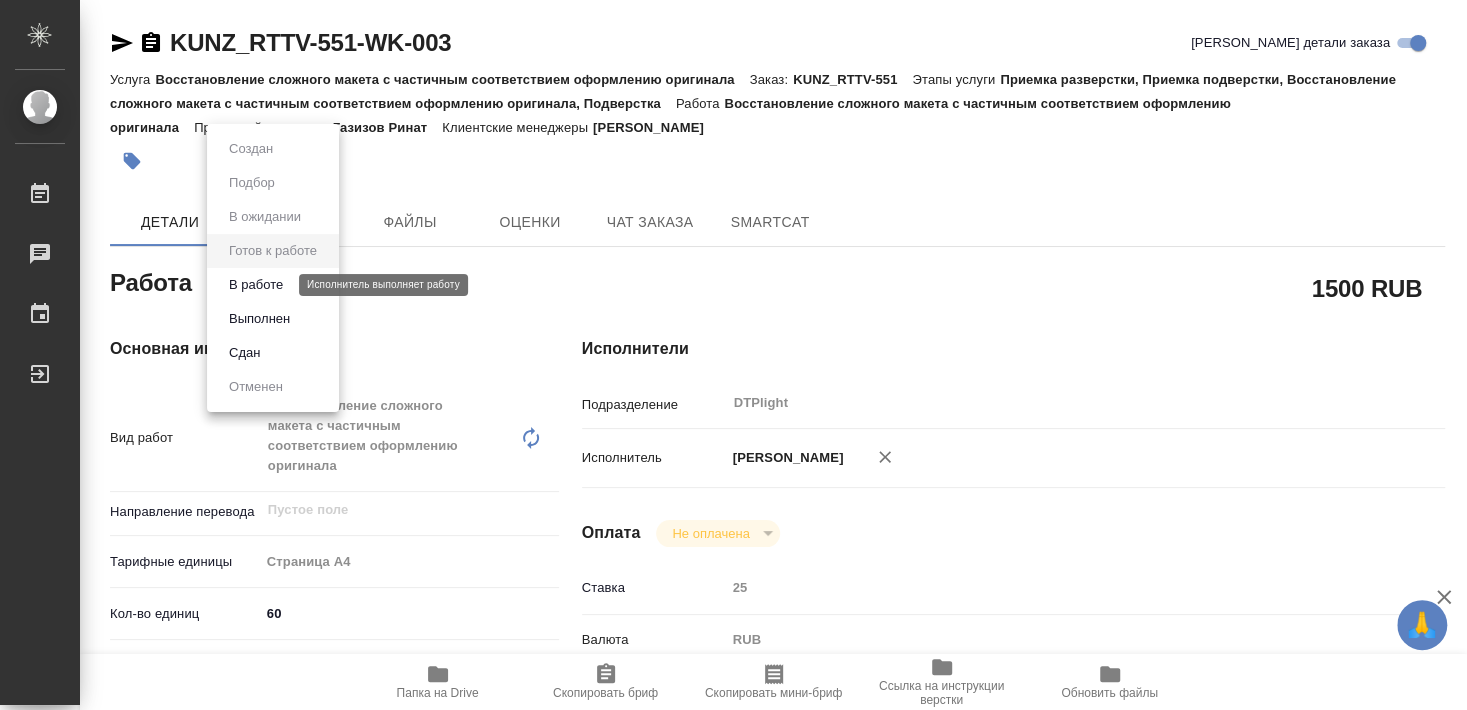 click on "В работе" at bounding box center [256, 285] 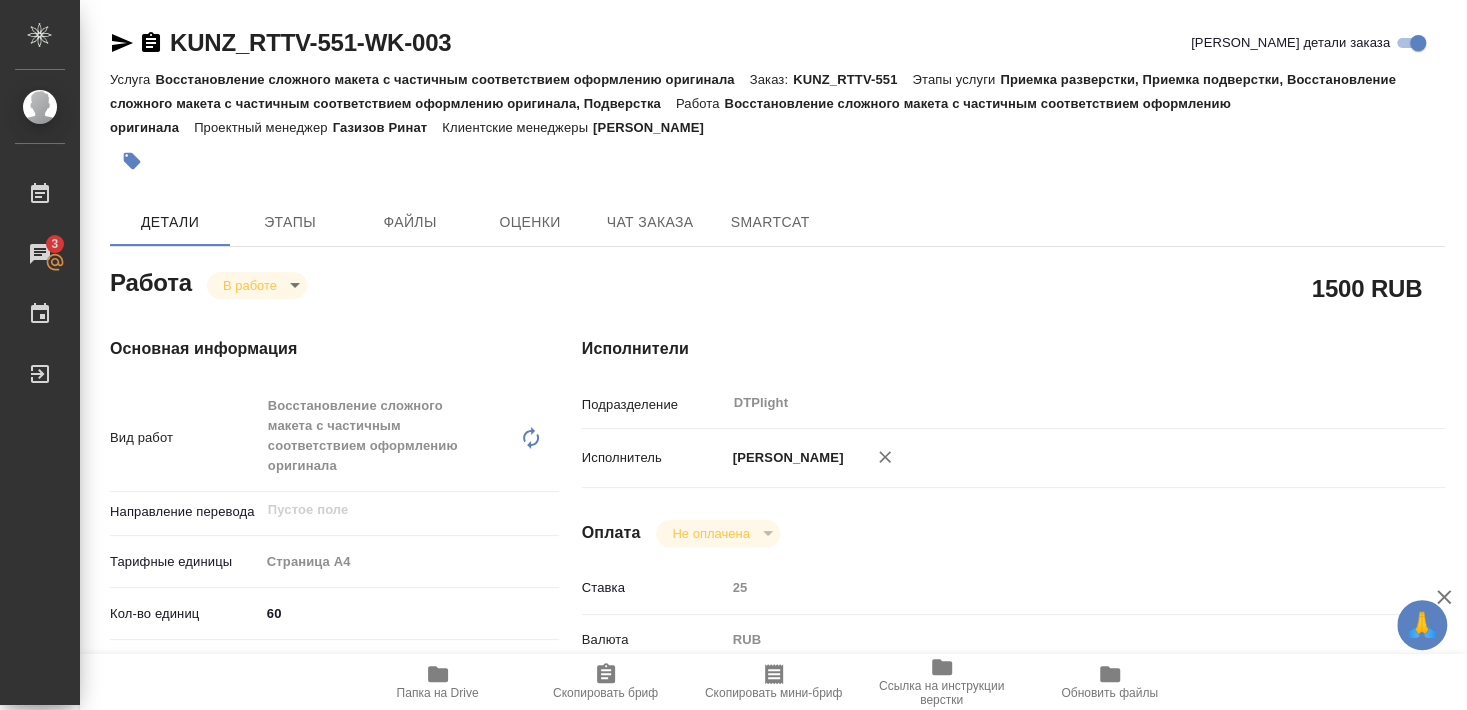 type on "x" 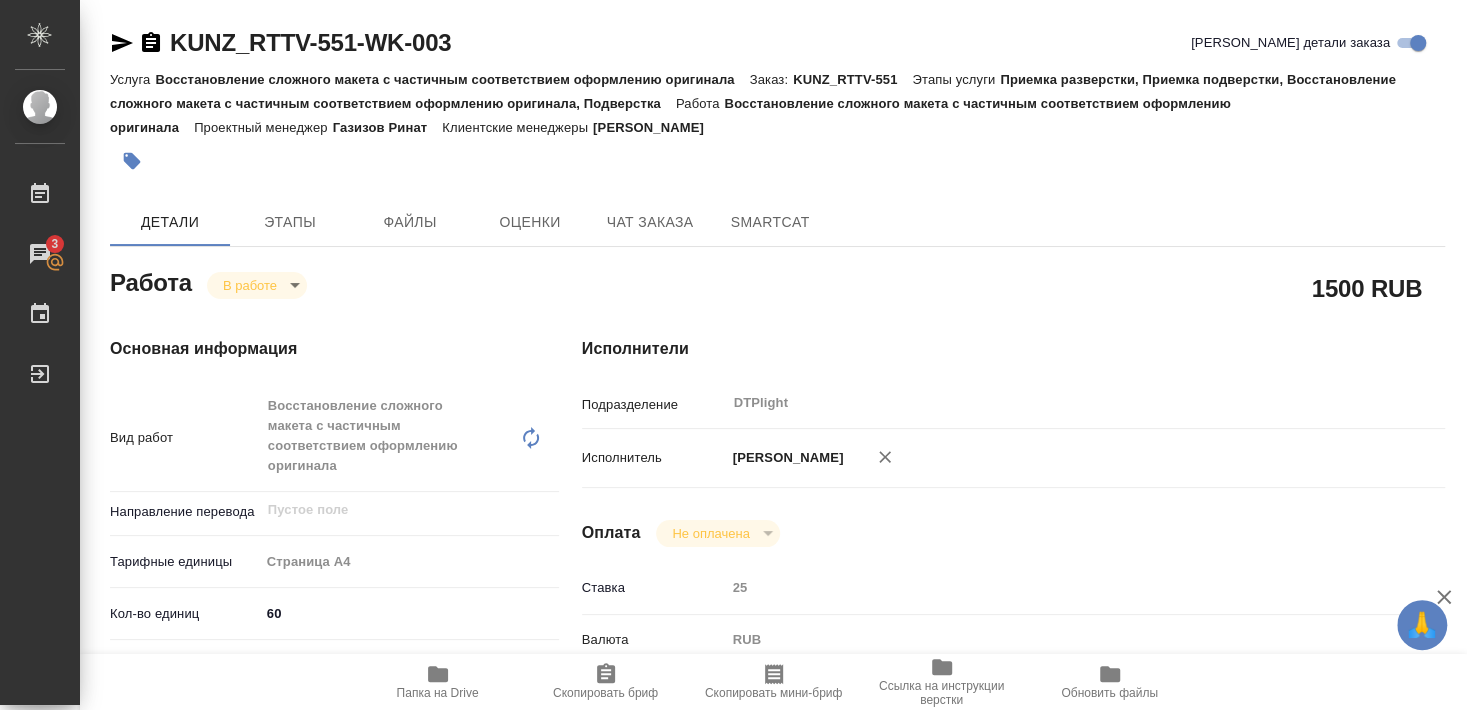 type on "x" 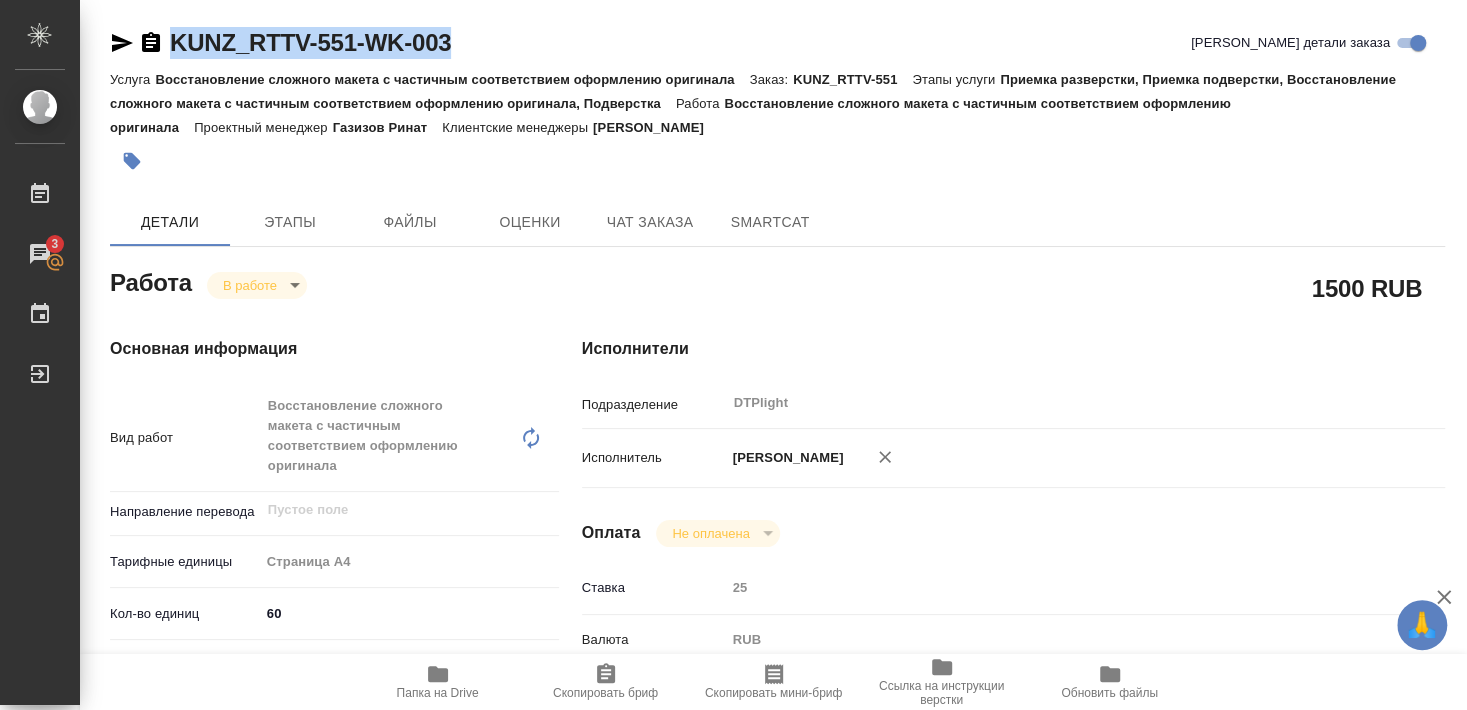 drag, startPoint x: 176, startPoint y: 58, endPoint x: 452, endPoint y: 46, distance: 276.26074 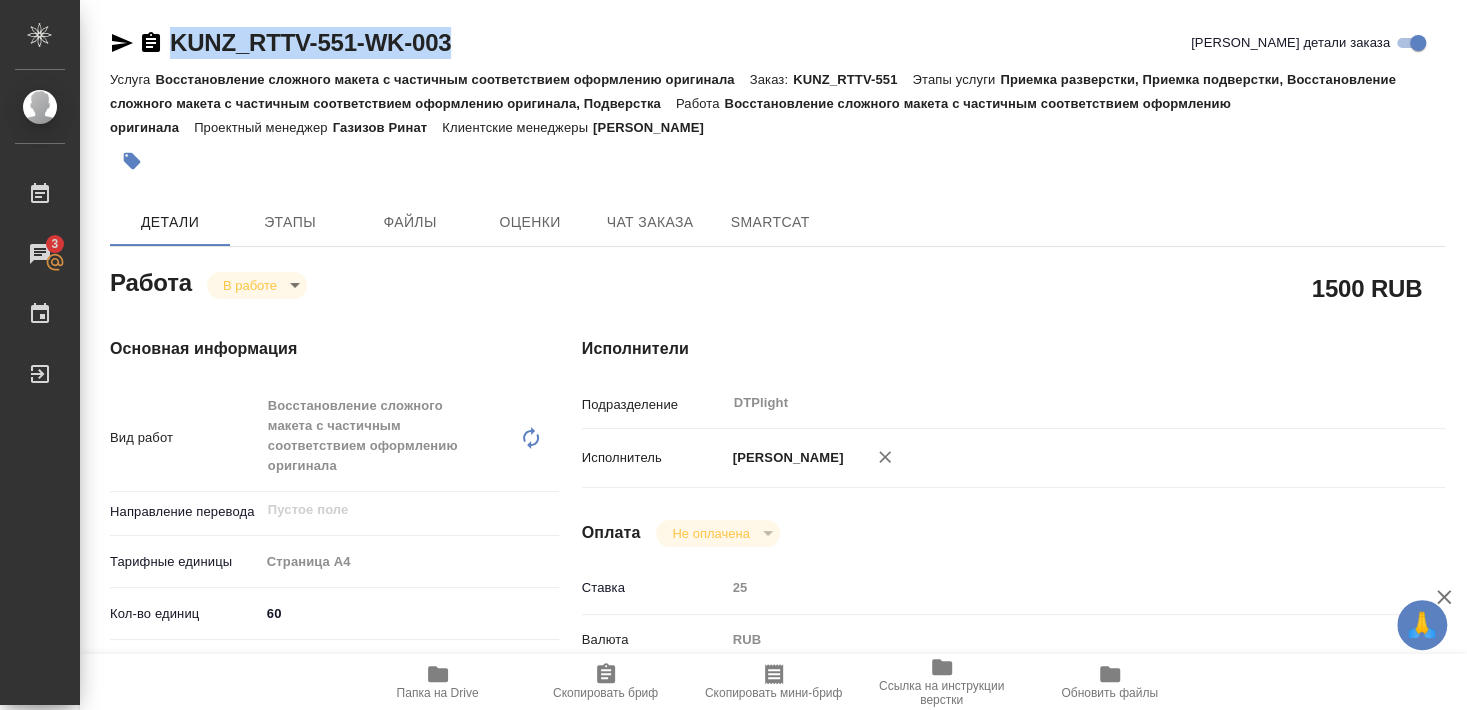 click on "KUNZ_RTTV-551-WK-003 Кратко детали заказа" at bounding box center [777, 43] 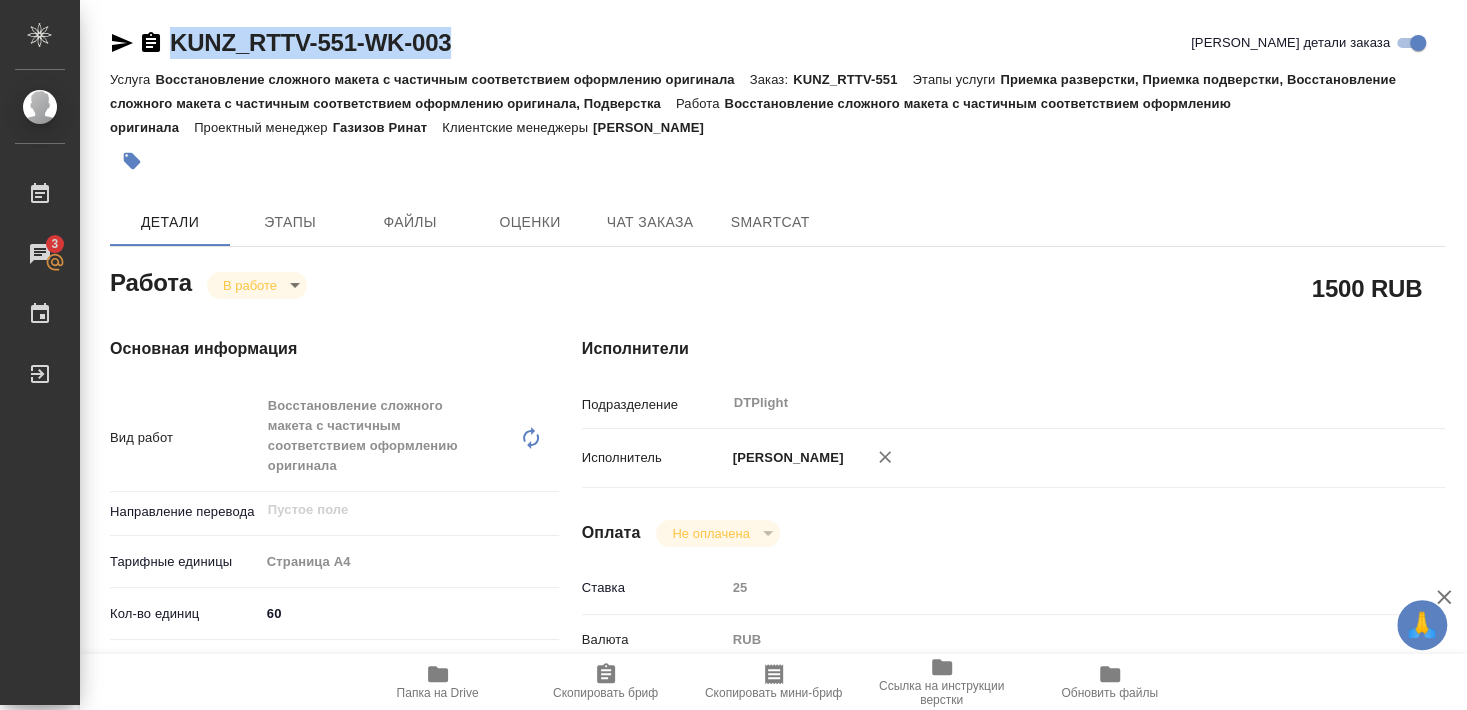 type on "x" 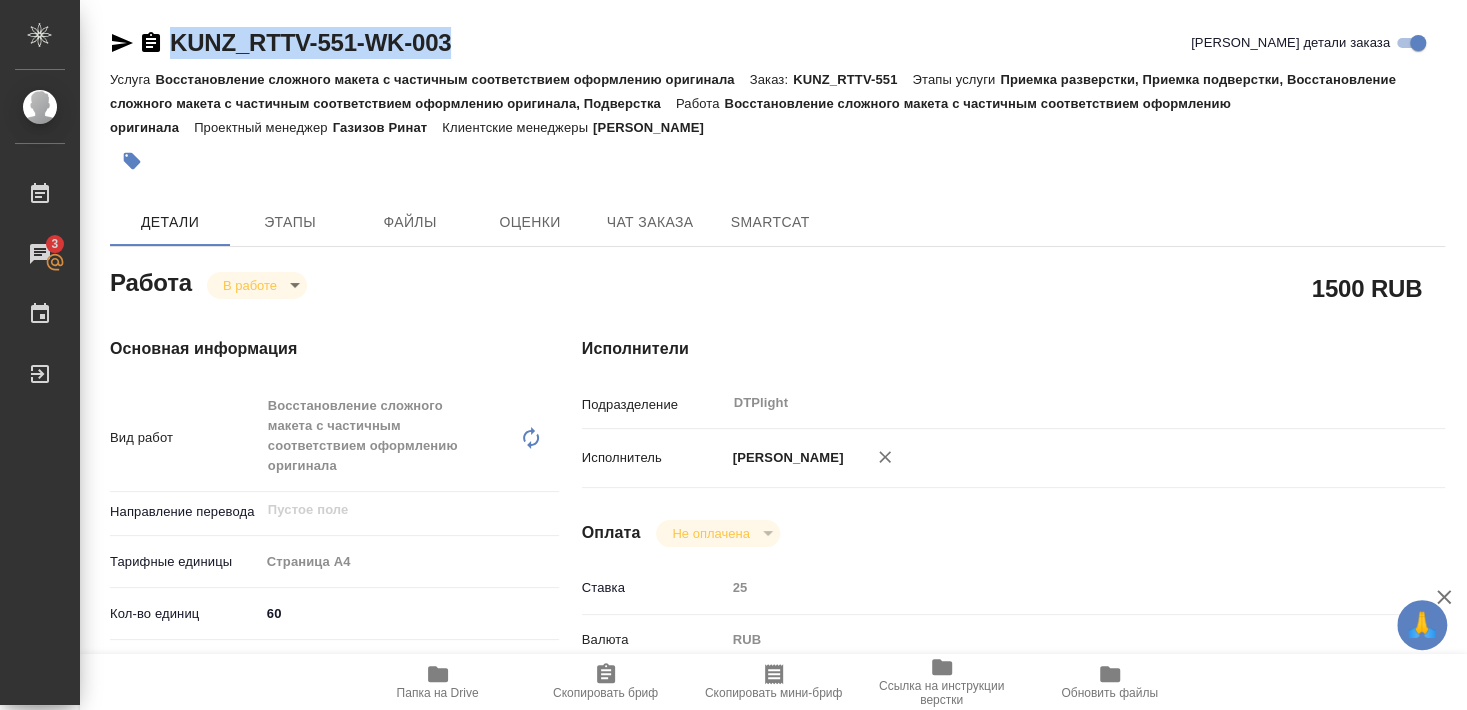 type on "x" 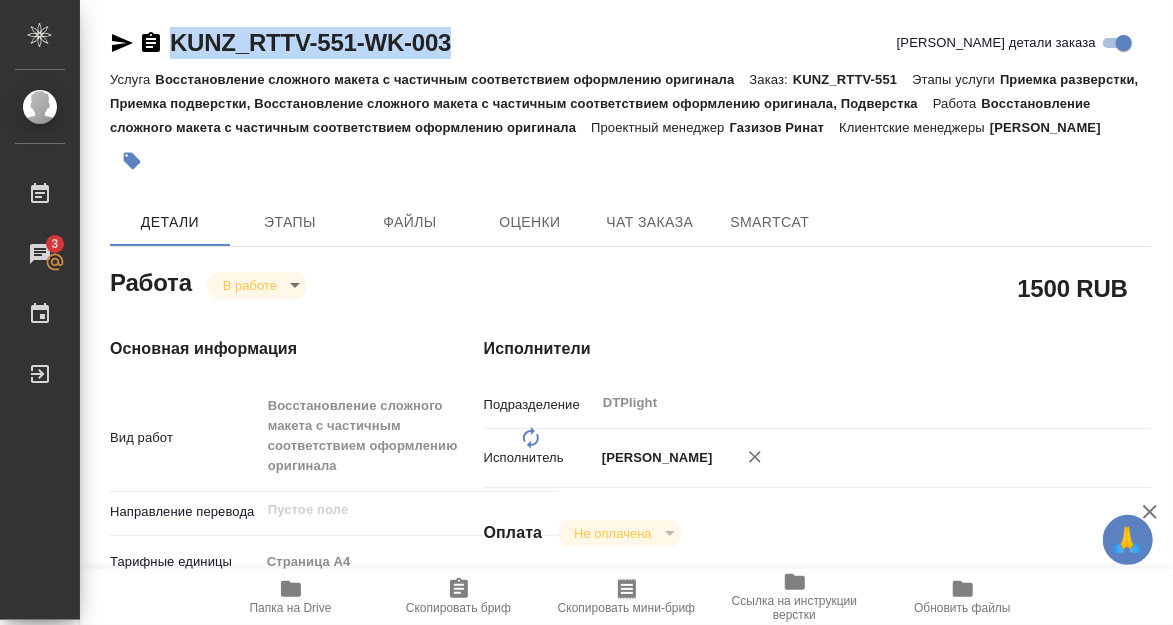 type on "x" 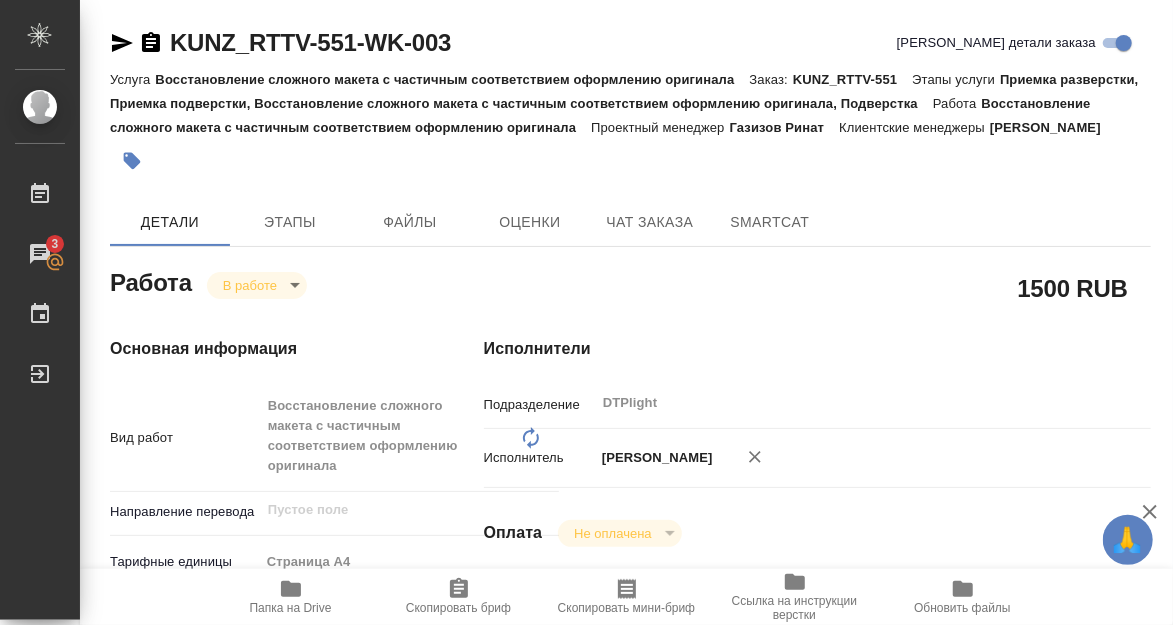 click on "Исполнители Подразделение DTPlight ​ Исполнитель Бартеньева Светлана Владимировна Оплата Не оплачена notPayed Ставка 25 Валюта RUB RUB Дополнительно Последнее изменение Смыслова Светлана Комментарий к работе Разбить файлы по языкам, там где не верстаемо - сделать макет x Путь на drive /Clients/RT/Orders/KUNZ_RTTV-551/DTP/KUNZ_RTTV-551-WK-003 x" at bounding box center [817, 764] 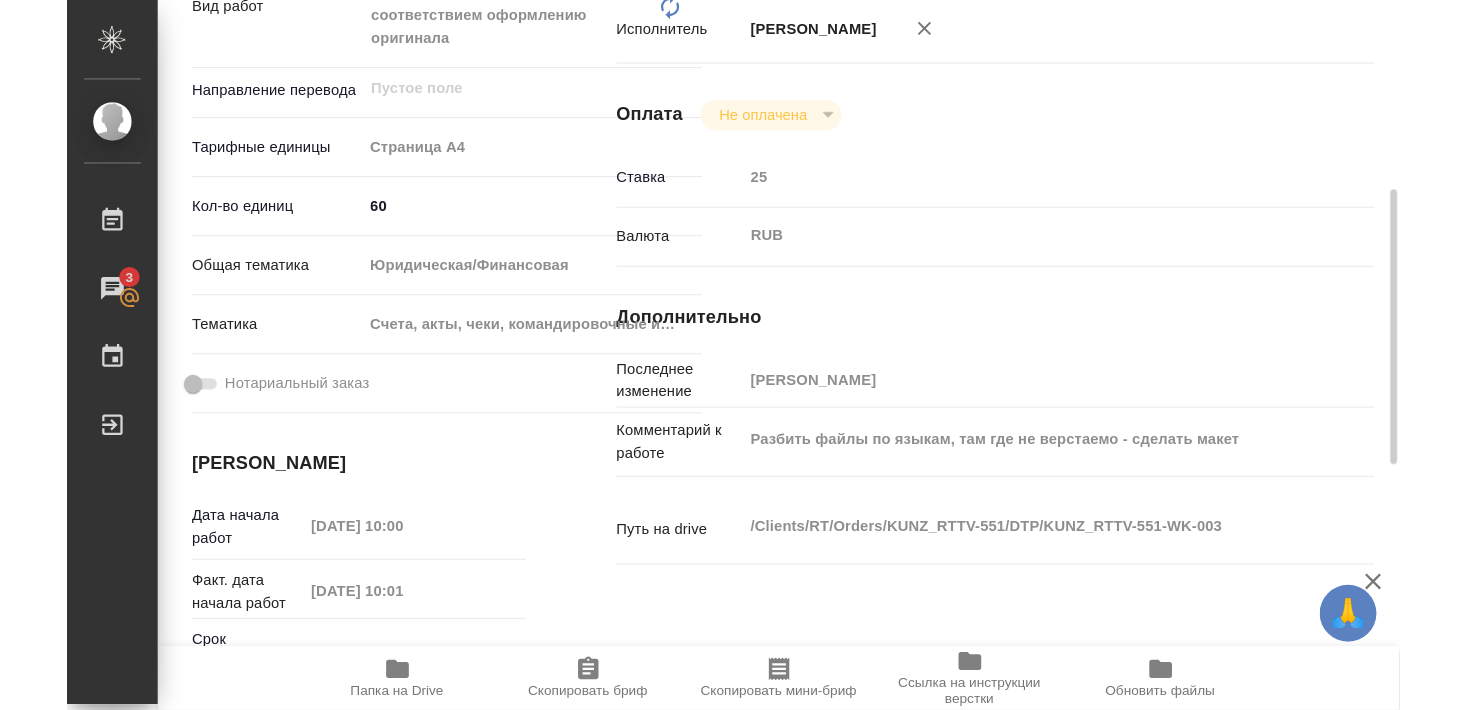 scroll, scrollTop: 540, scrollLeft: 0, axis: vertical 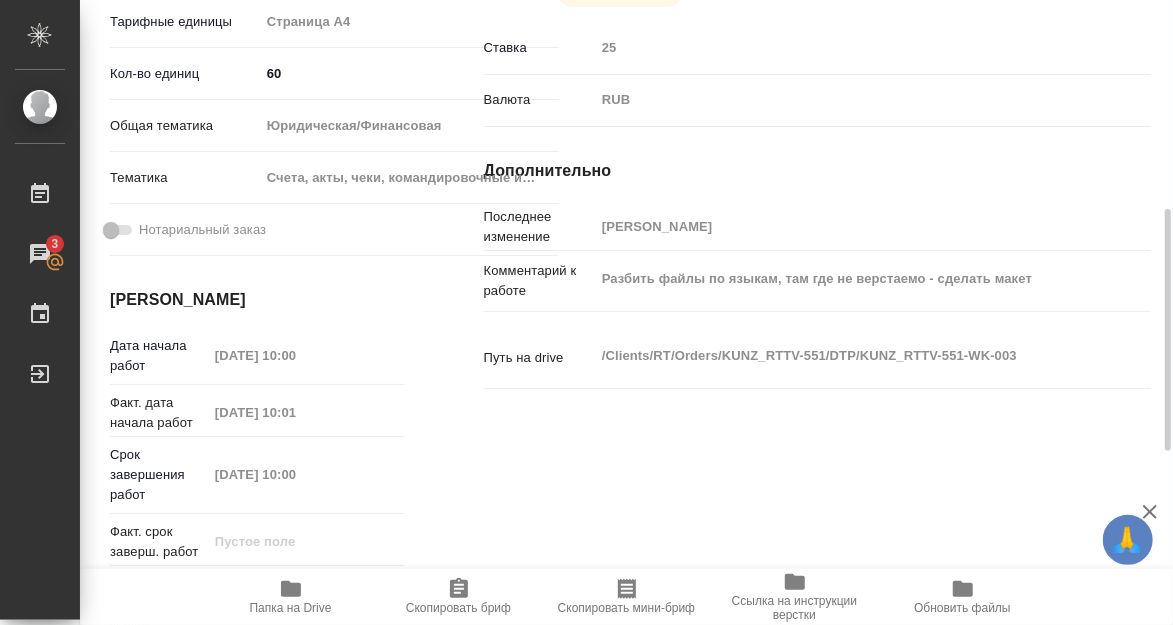 click on "Папка на Drive" at bounding box center (291, 596) 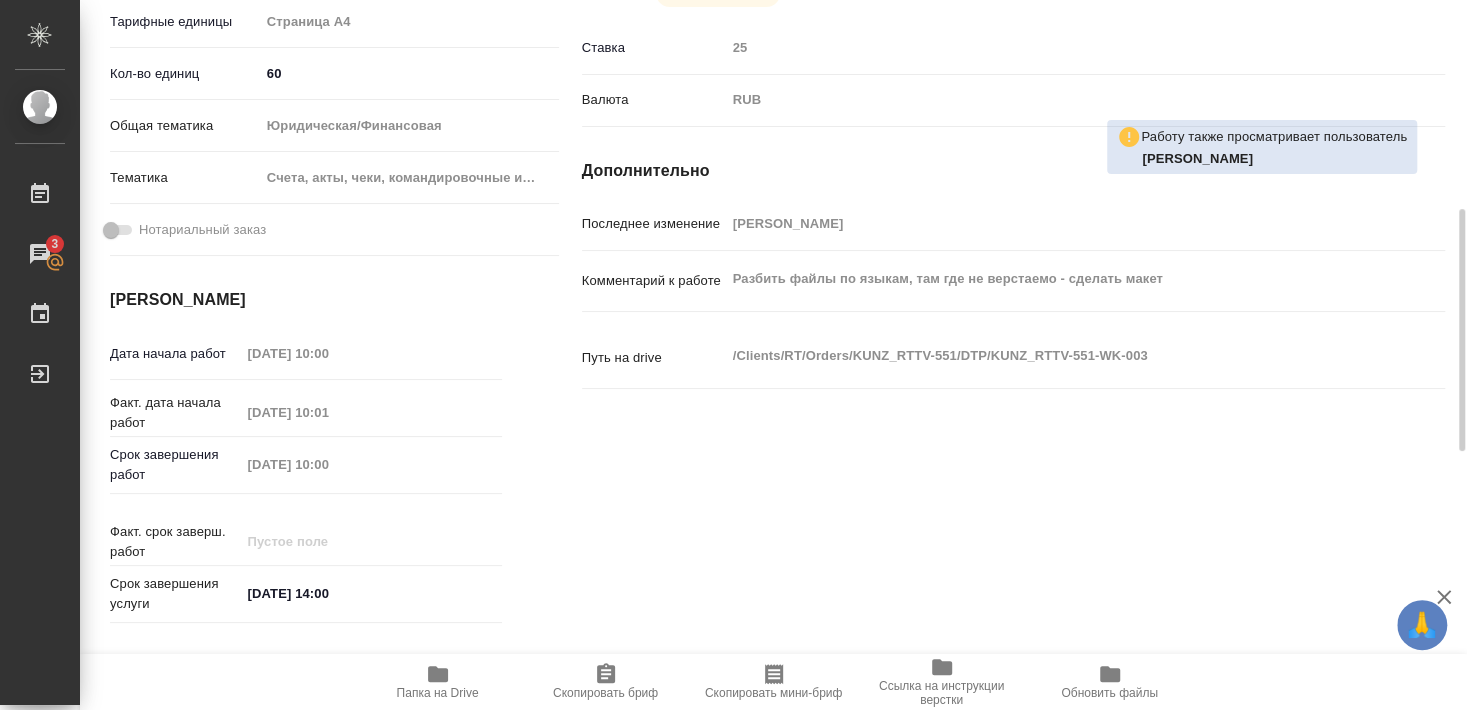 type on "x" 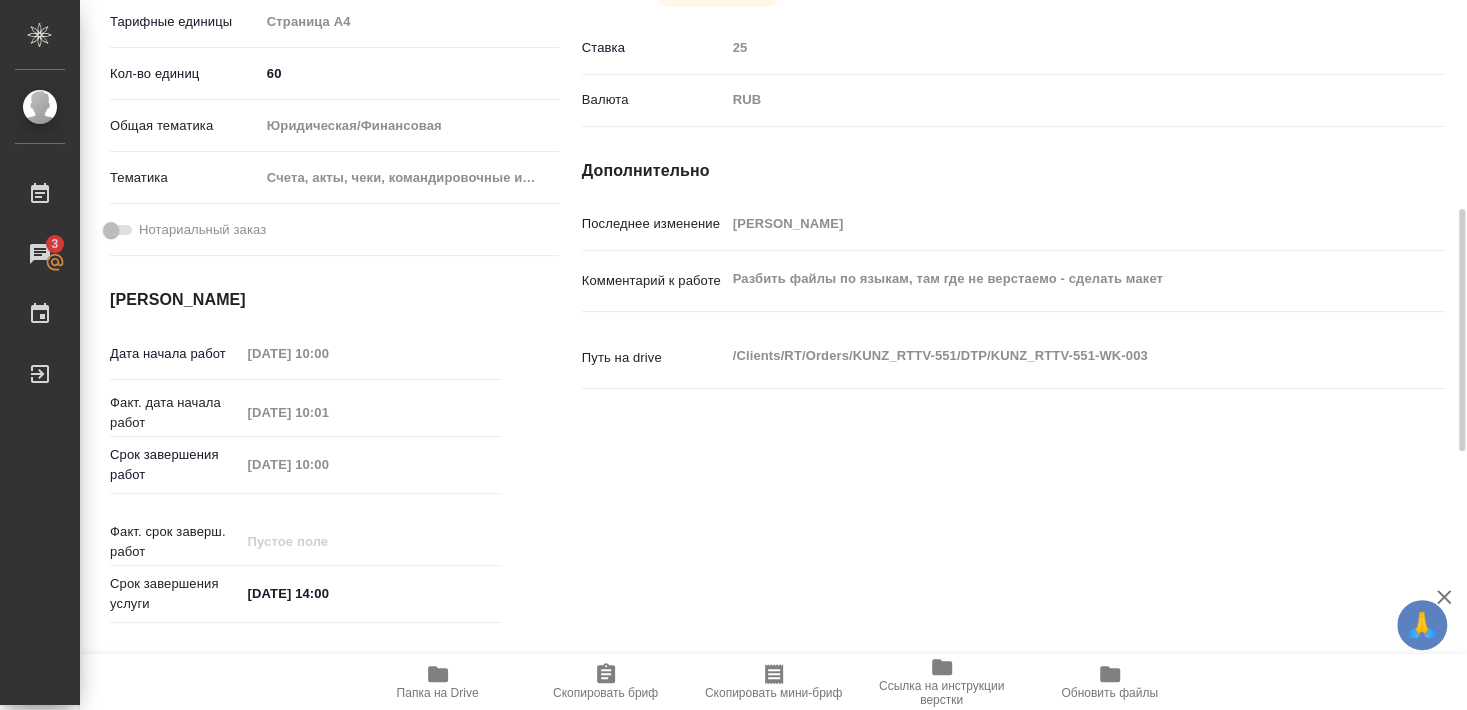 type on "x" 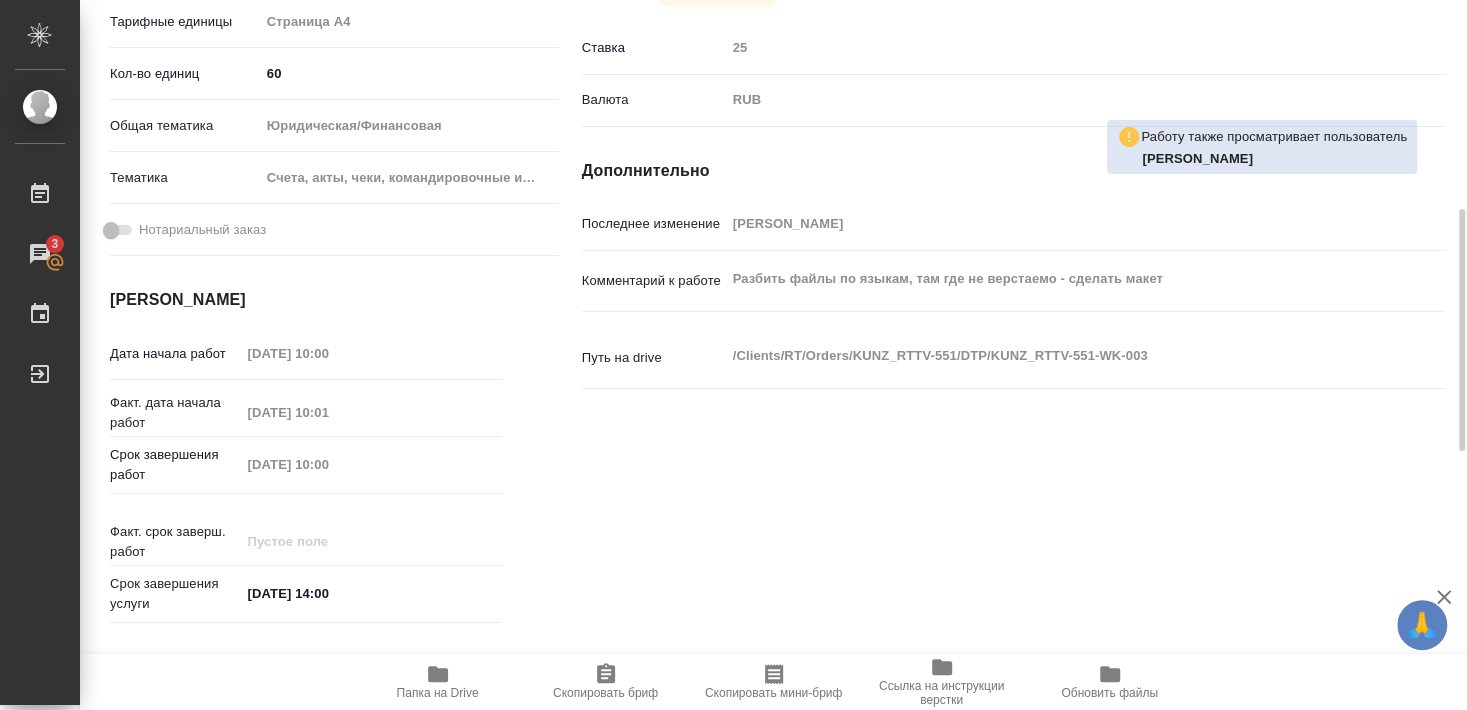 type on "x" 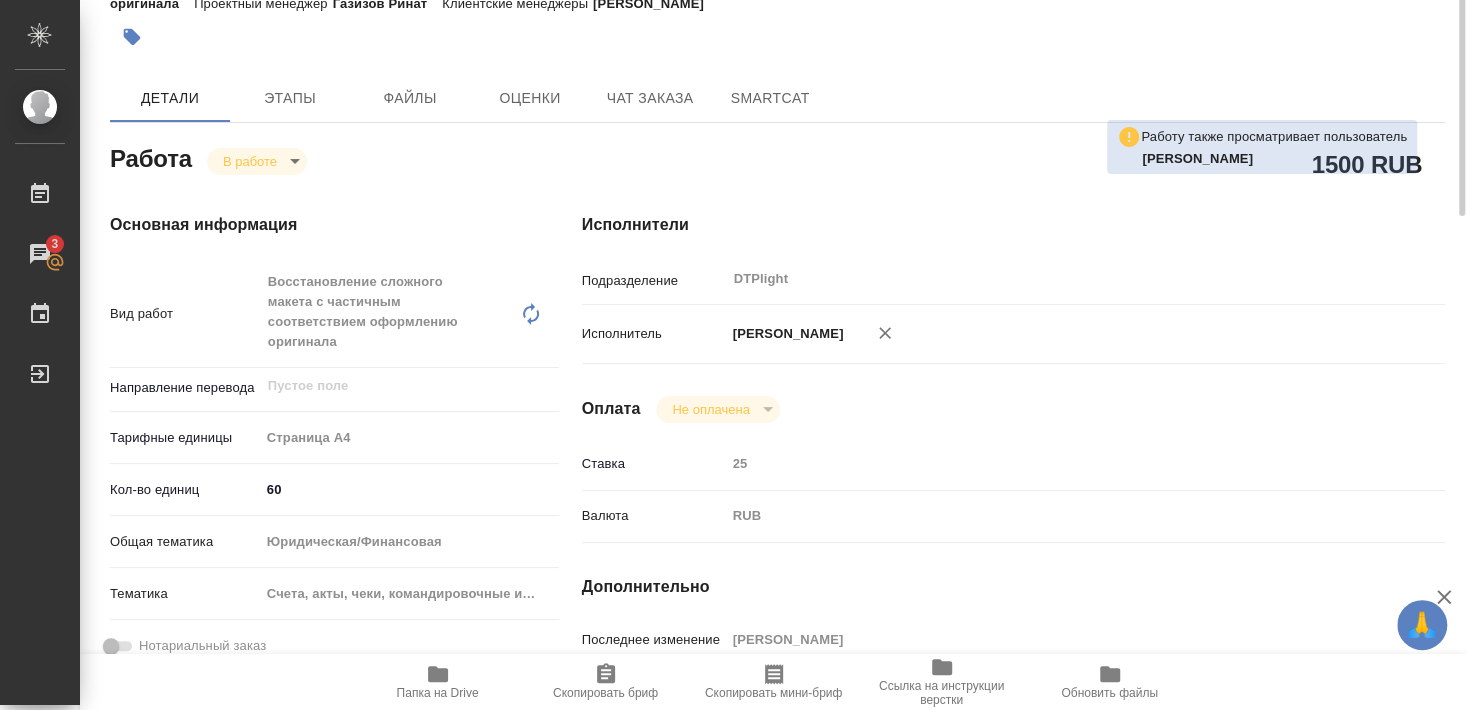 scroll, scrollTop: 16, scrollLeft: 0, axis: vertical 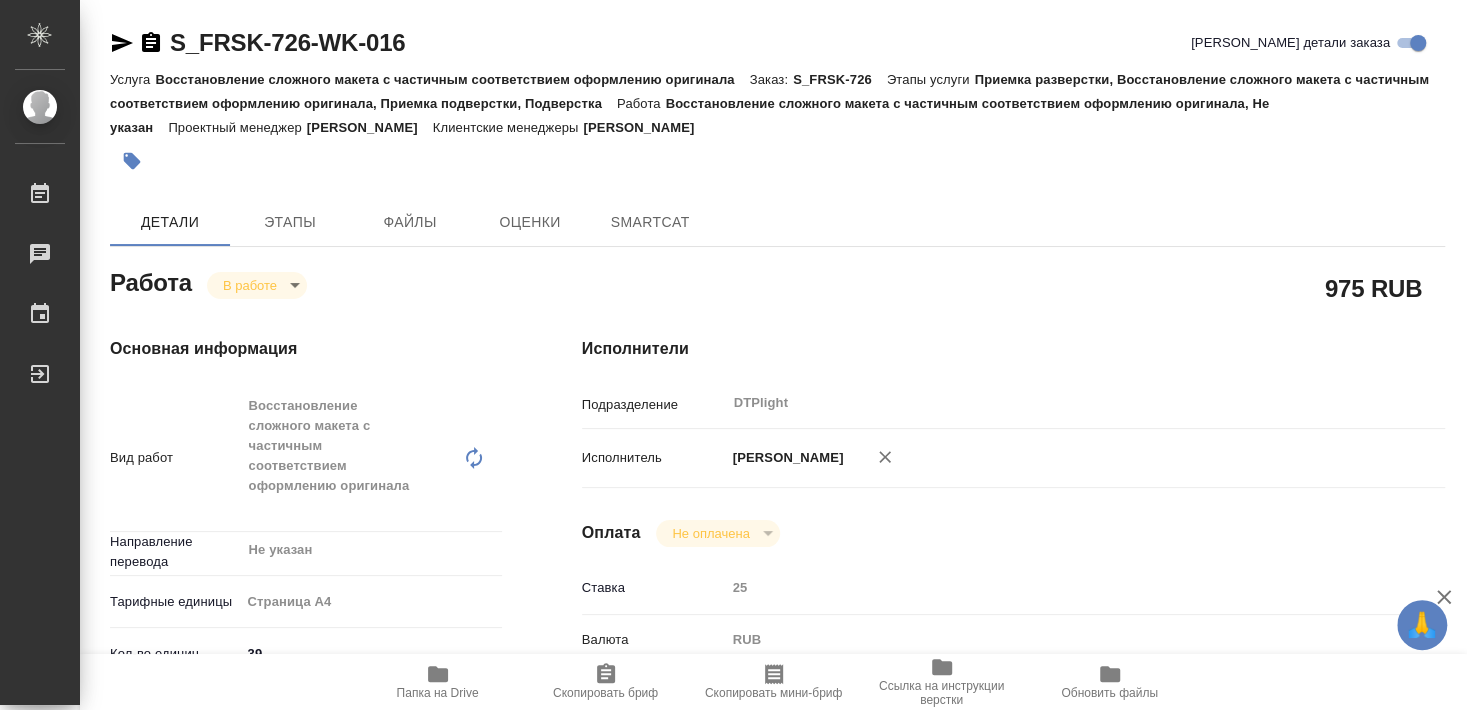 type on "x" 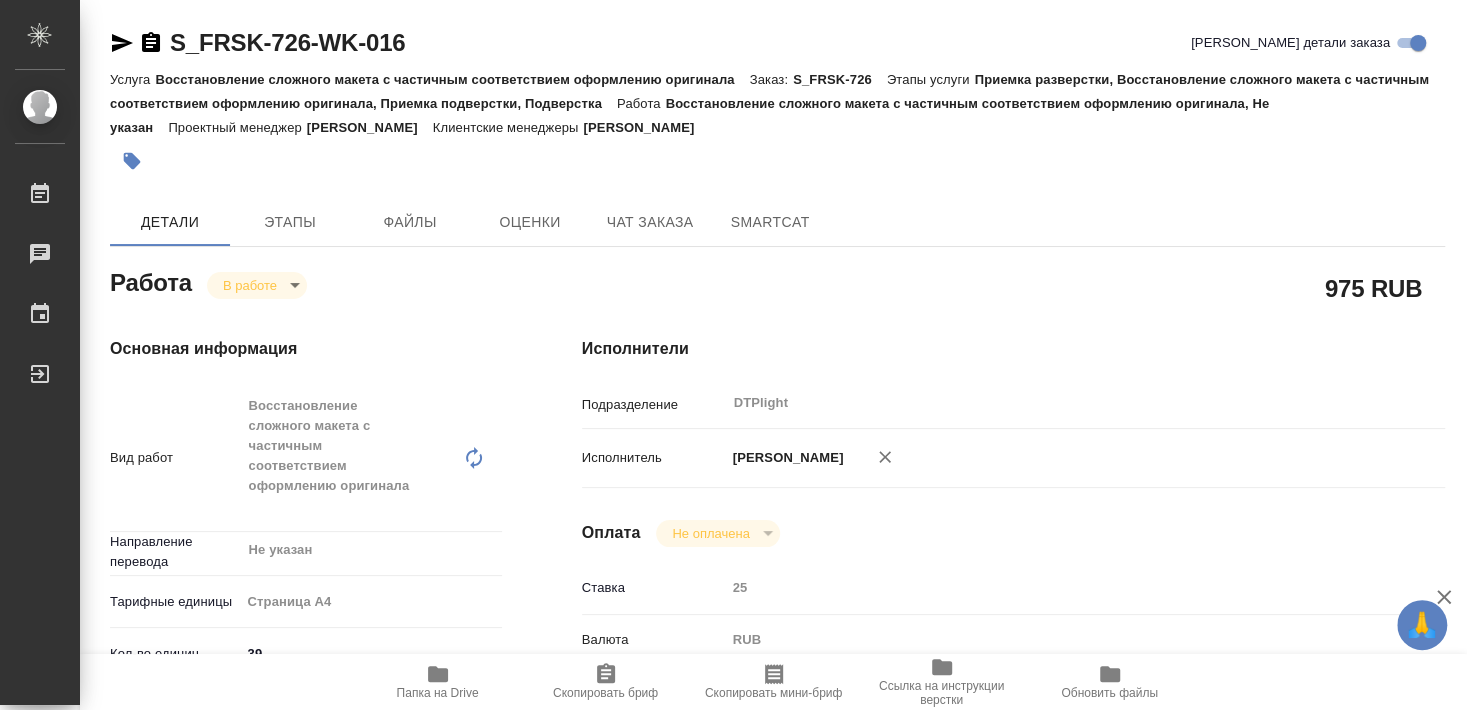 type on "x" 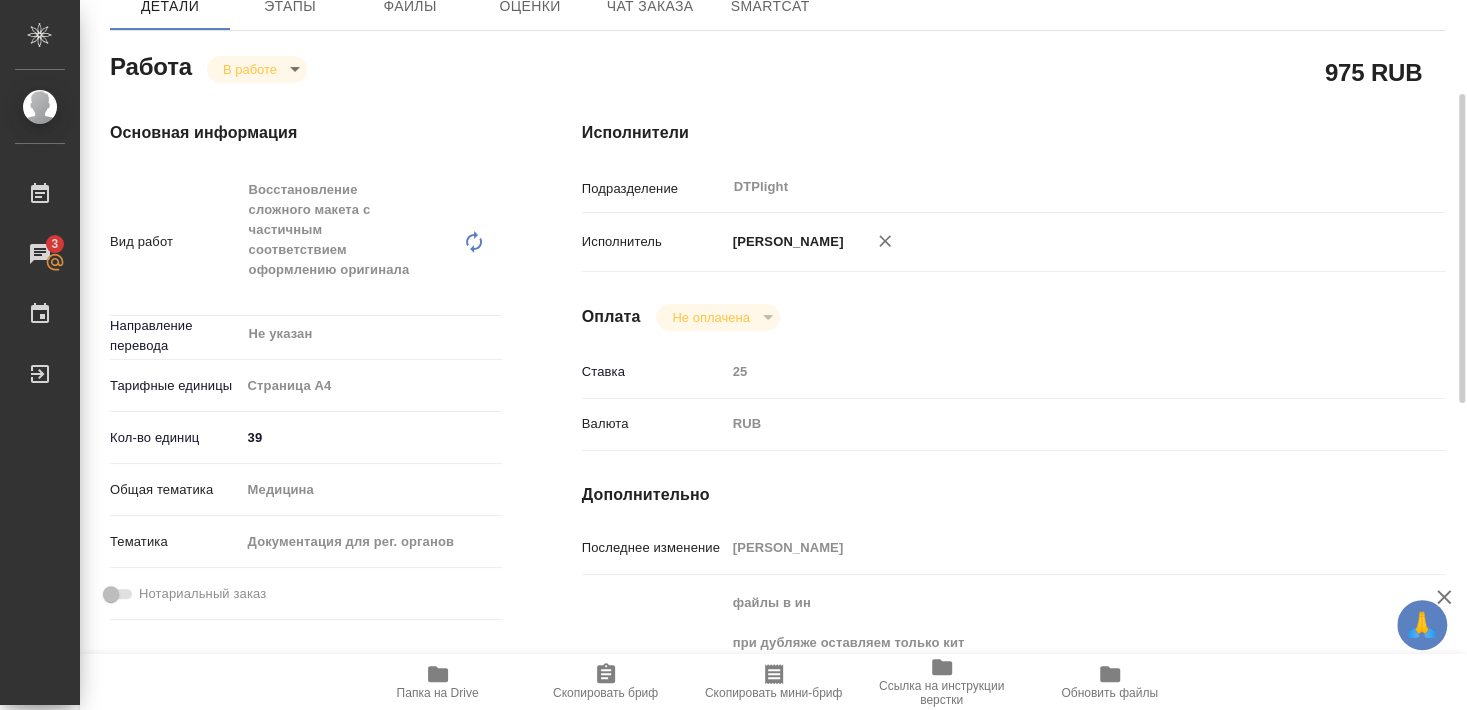 scroll, scrollTop: 324, scrollLeft: 0, axis: vertical 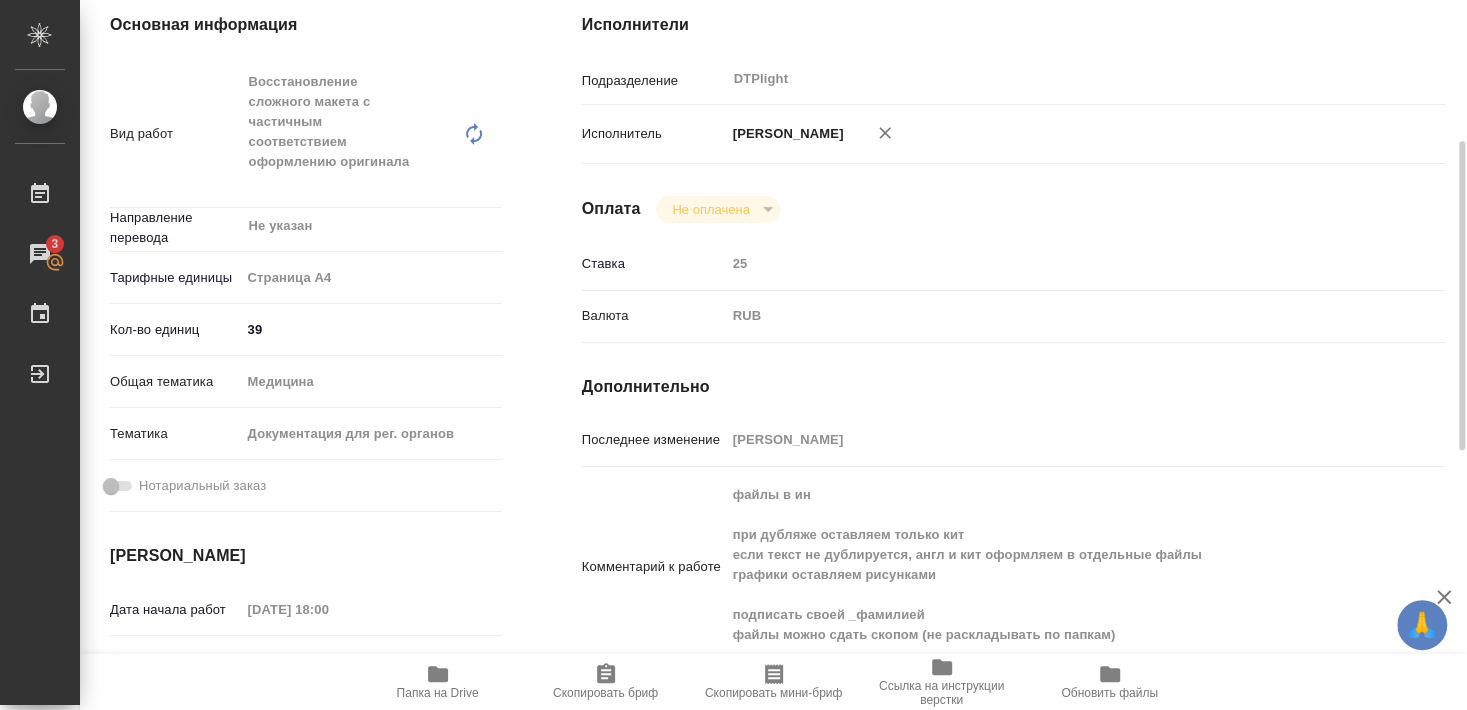 type on "x" 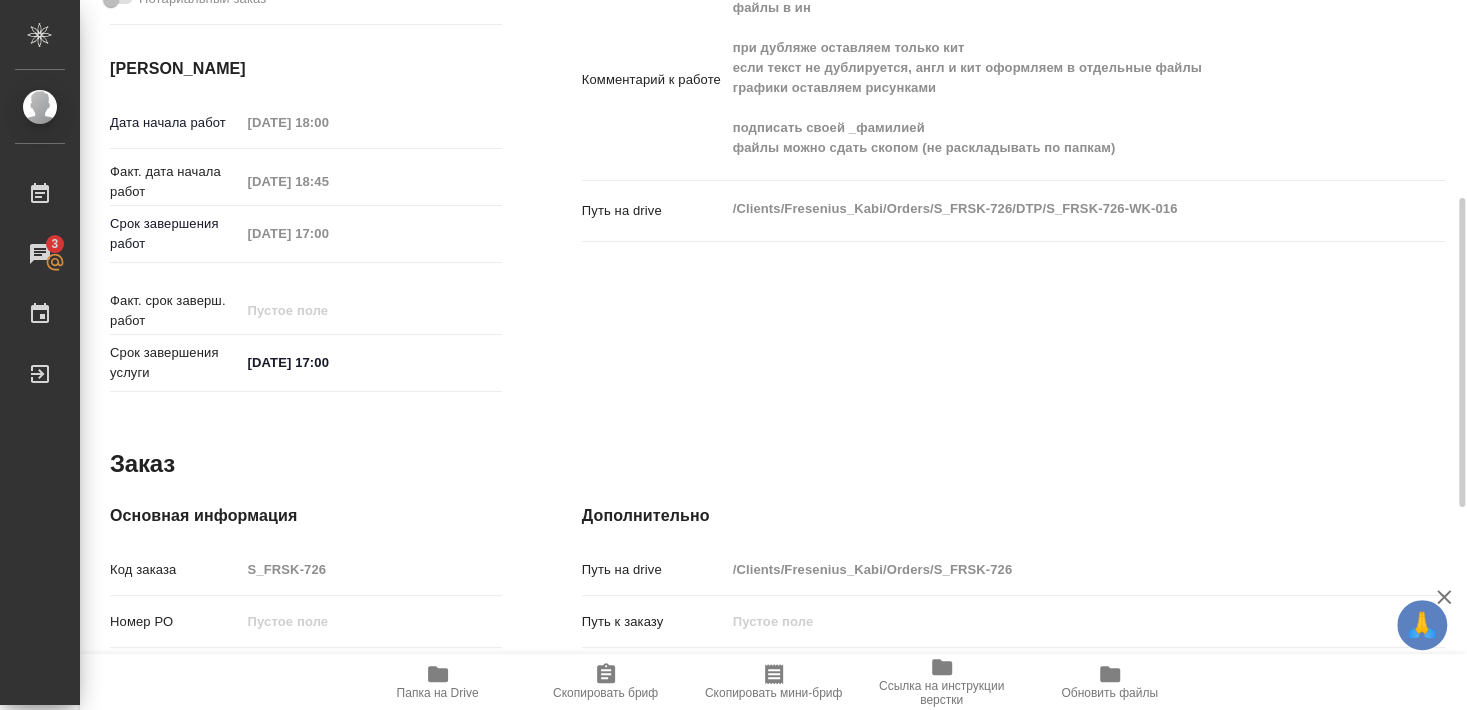 scroll, scrollTop: 703, scrollLeft: 0, axis: vertical 